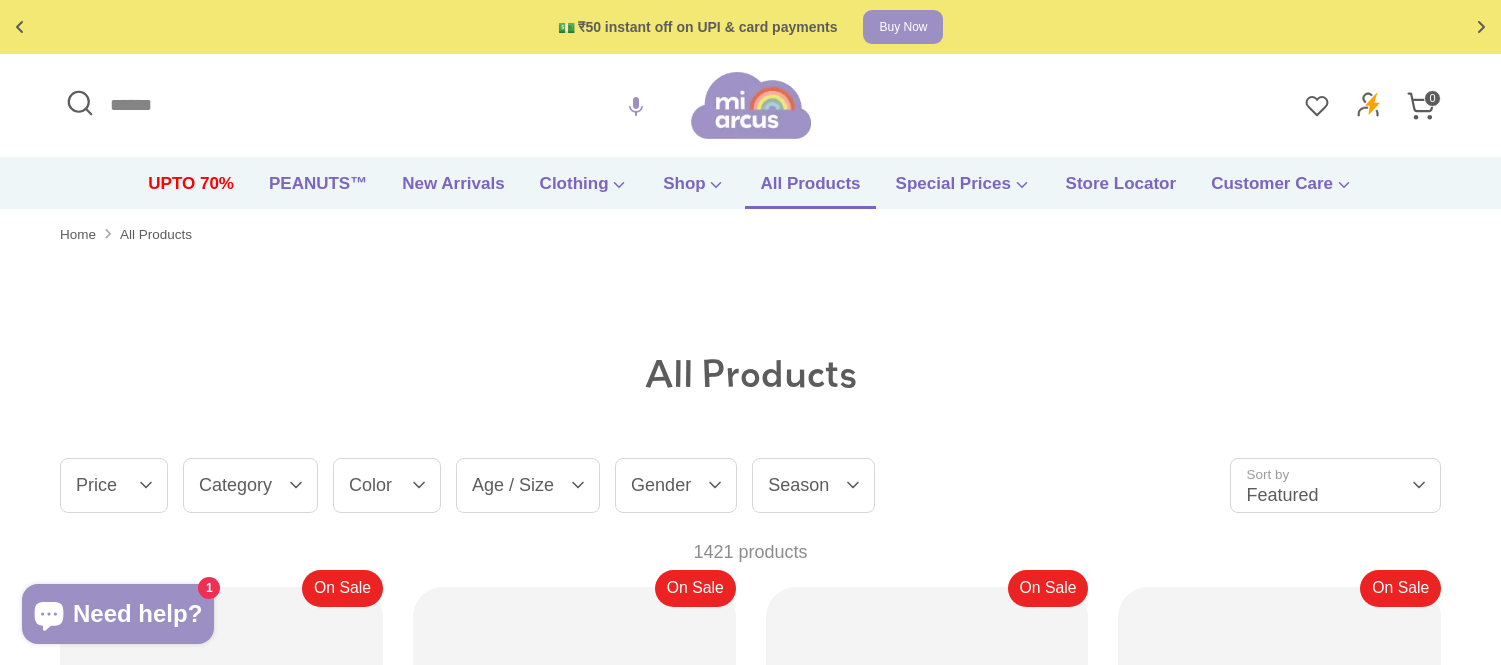scroll, scrollTop: 0, scrollLeft: 0, axis: both 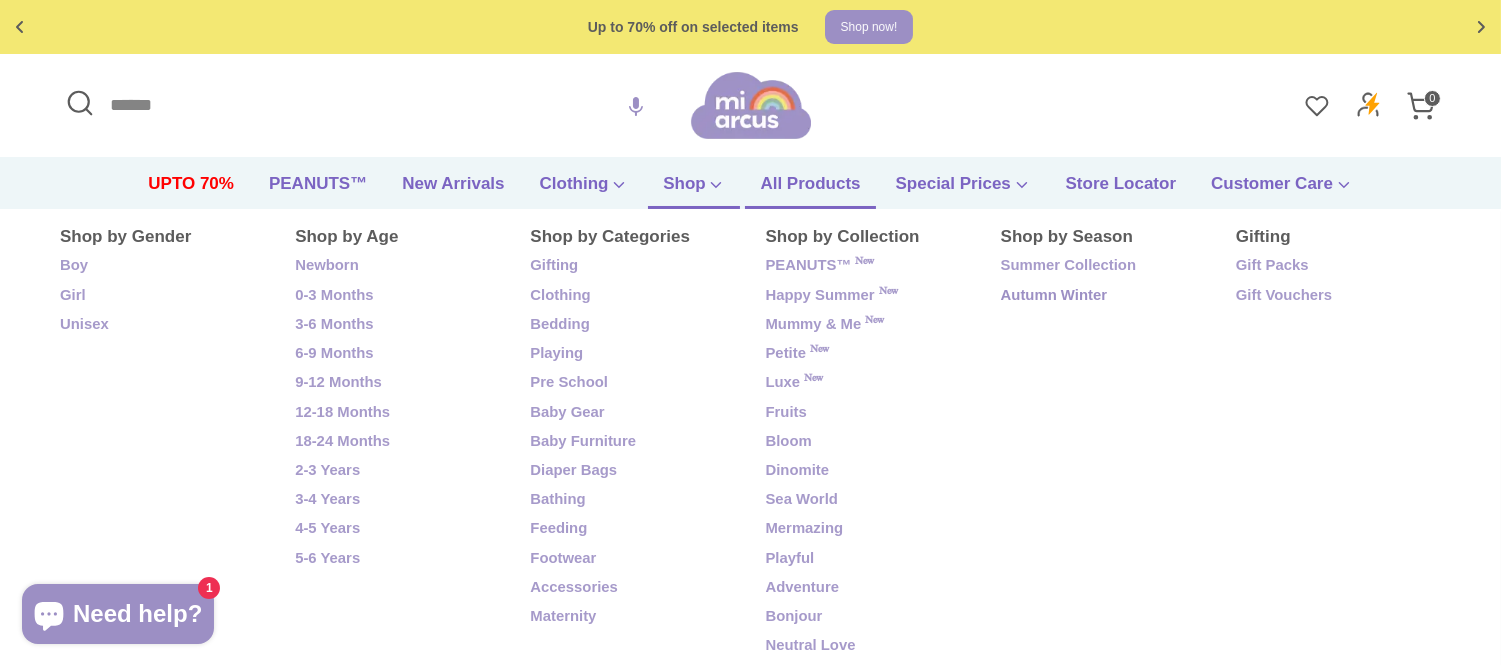 click on "Autumn Winter" at bounding box center (1103, 296) 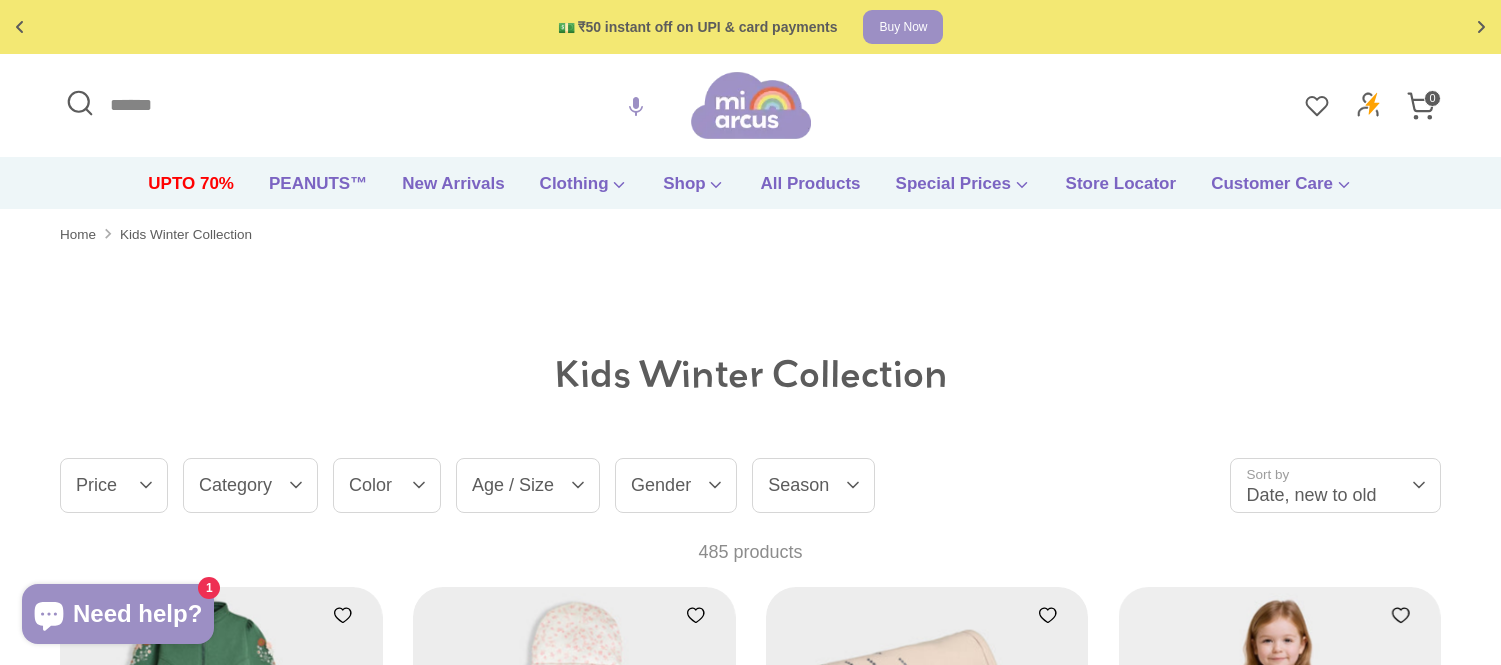 scroll, scrollTop: 427, scrollLeft: 0, axis: vertical 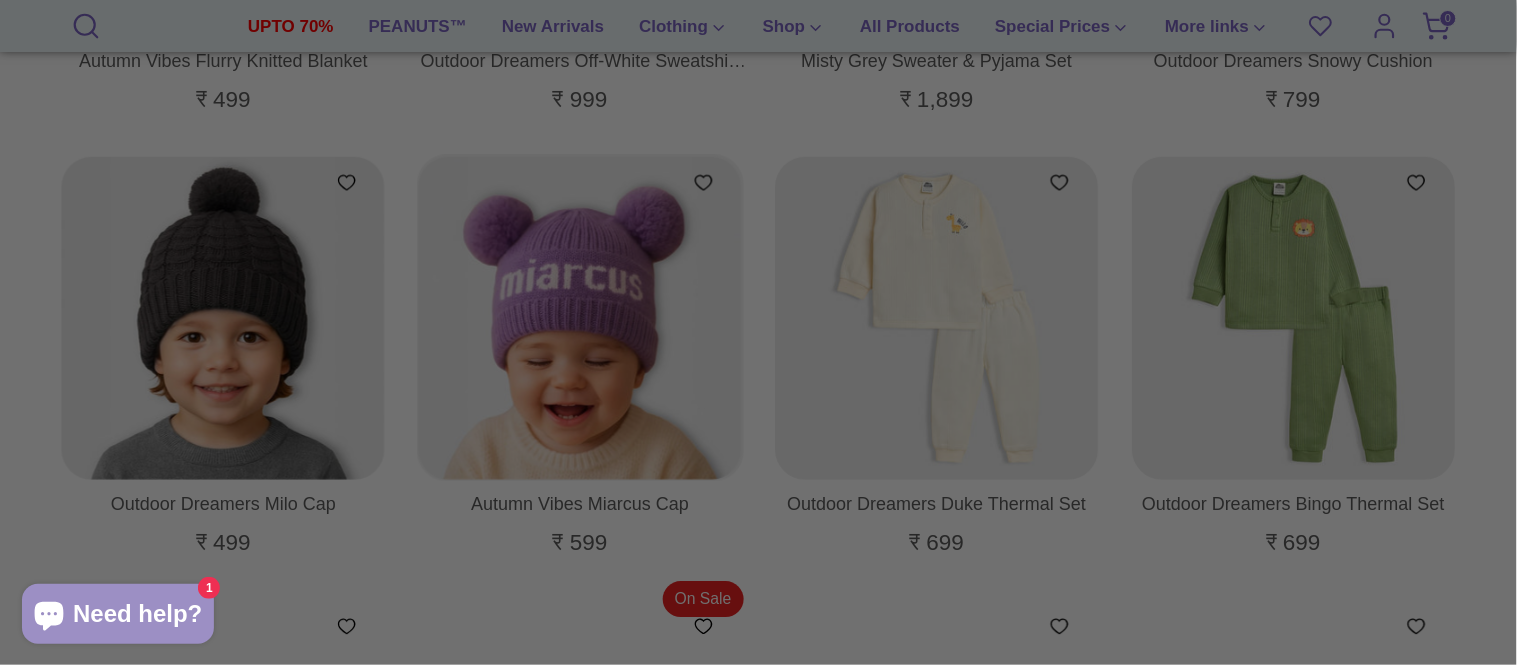 click on "🚚 Free shipping on orders above ₹599 Shop now Free gift on orders above ₹1999 Checkout 💵 ₹50 instant off on UPI & card payments Buy Now Up to 70% off on selected items Shop now! 🚚 Free shipping on orders above ₹599 Shop now Free gift on orders above ₹1999 Checkout 💵 ₹50 instant off on UPI & card payments Buy Now Up to 70% off on selected items Shop now!
✅ Product added to cart!
Kids Winter Collection - Buy Newborn Baby Winter Clothes India at Mi Arcus" at bounding box center (758, 293) 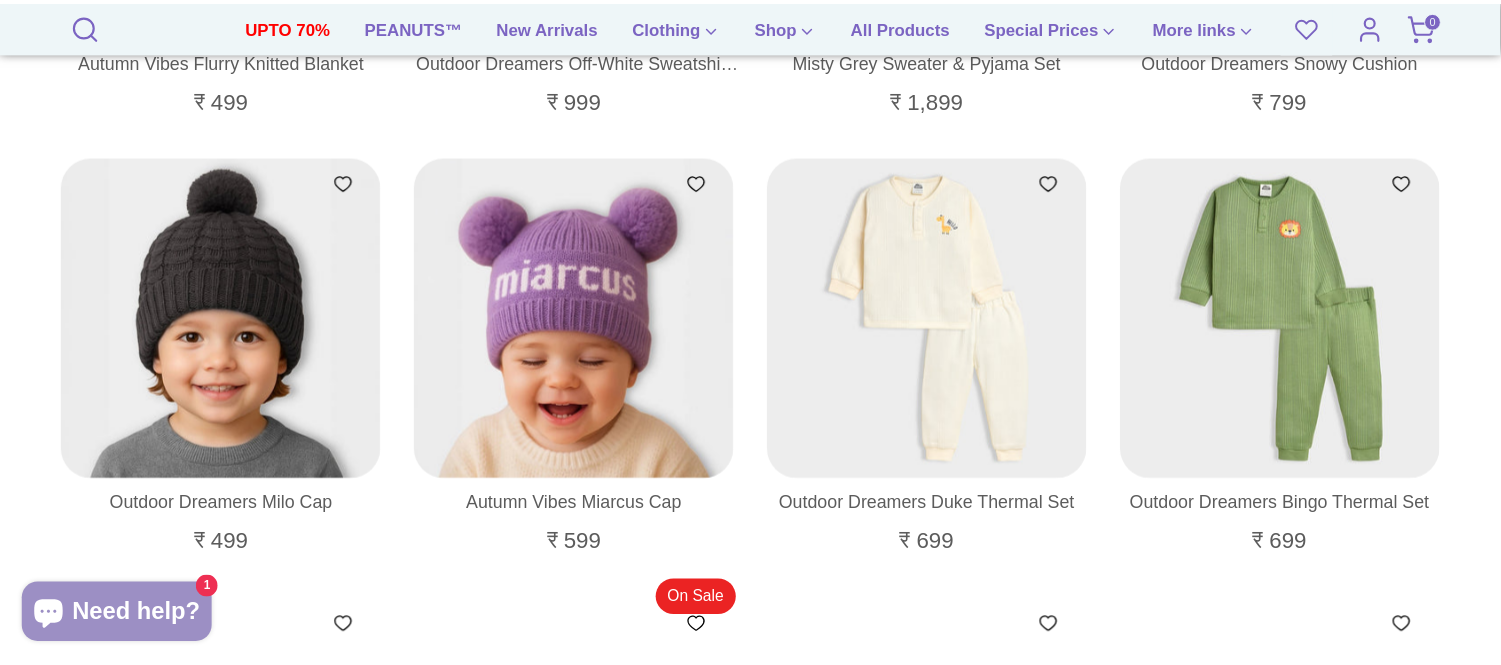 scroll, scrollTop: 3071, scrollLeft: 0, axis: vertical 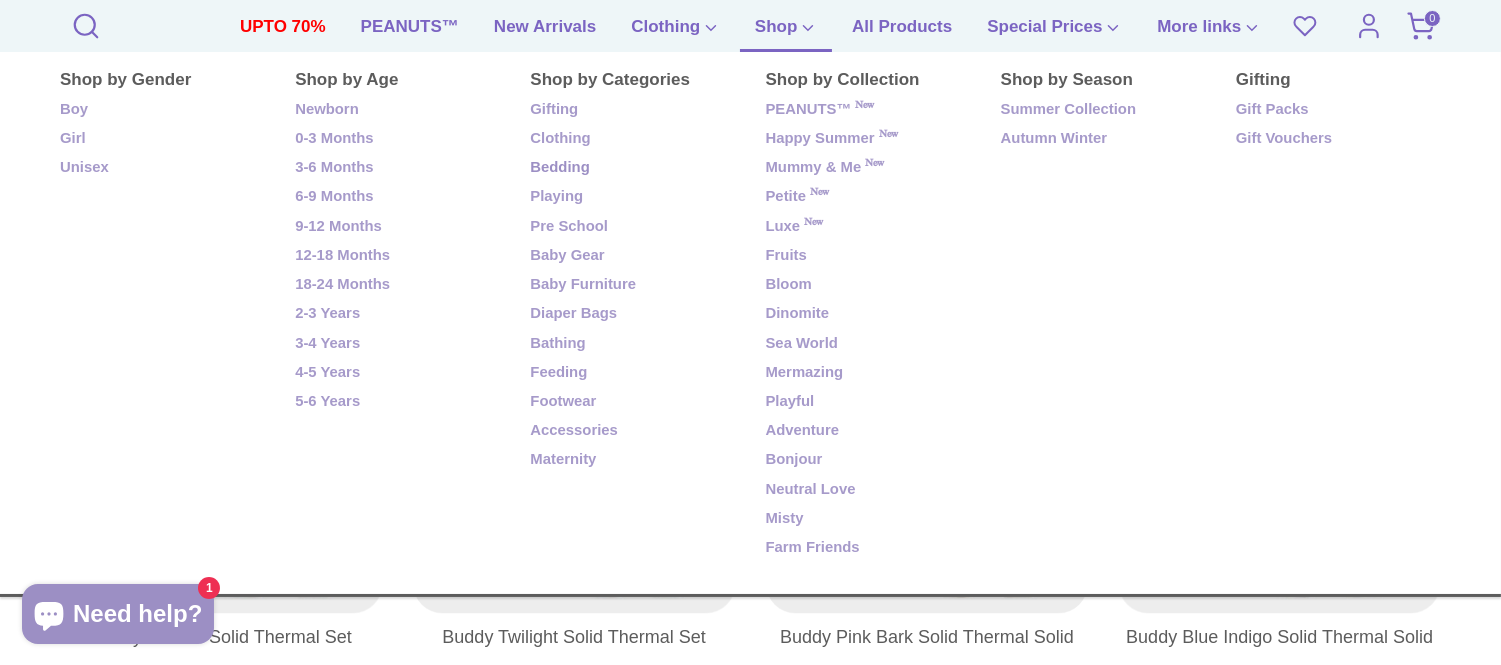 click on "Bedding" at bounding box center (632, 168) 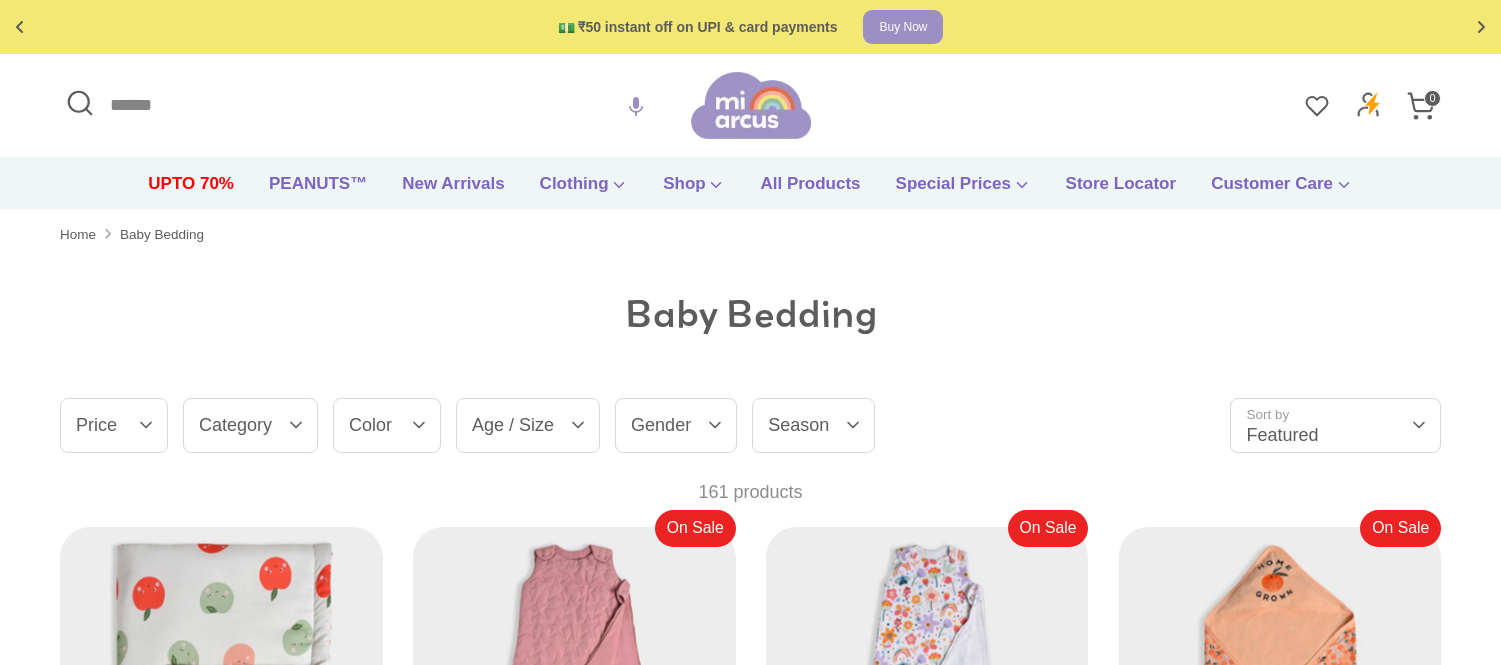 scroll, scrollTop: 0, scrollLeft: 0, axis: both 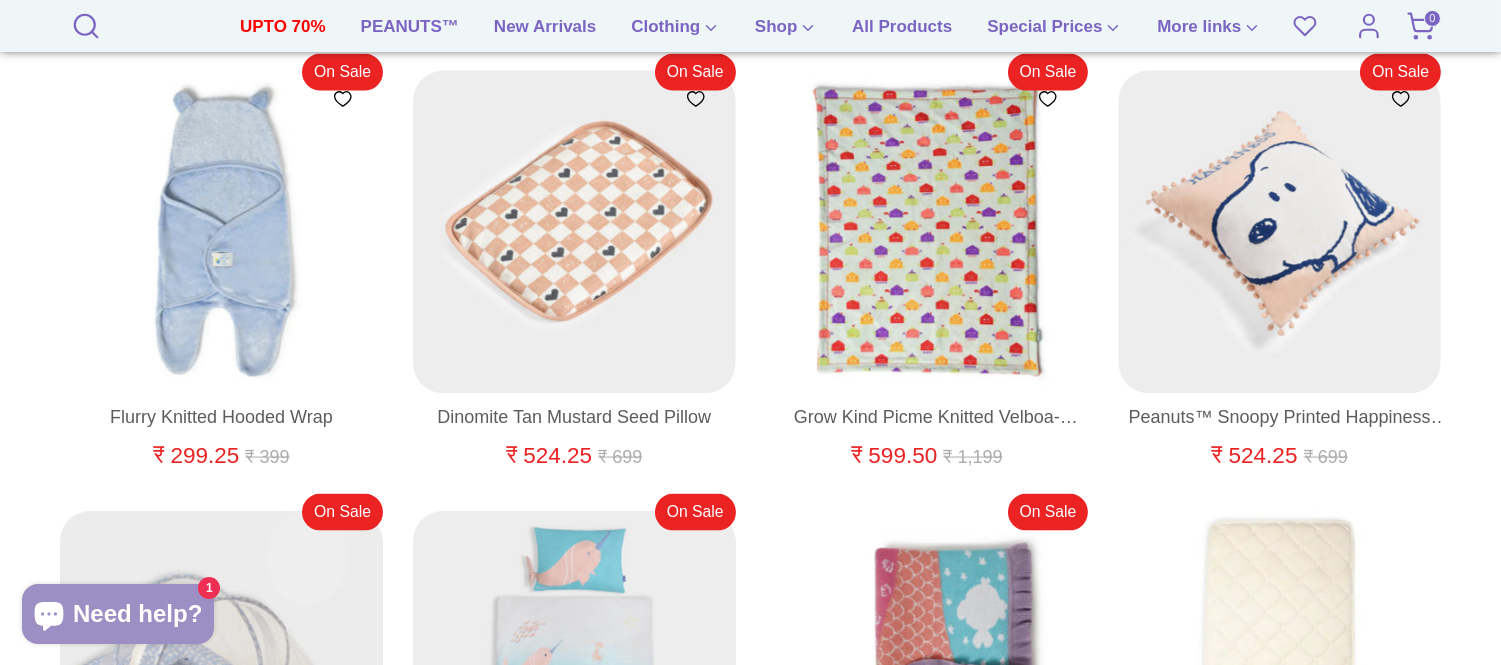 drag, startPoint x: 1510, startPoint y: 62, endPoint x: 1516, endPoint y: 717, distance: 655.02747 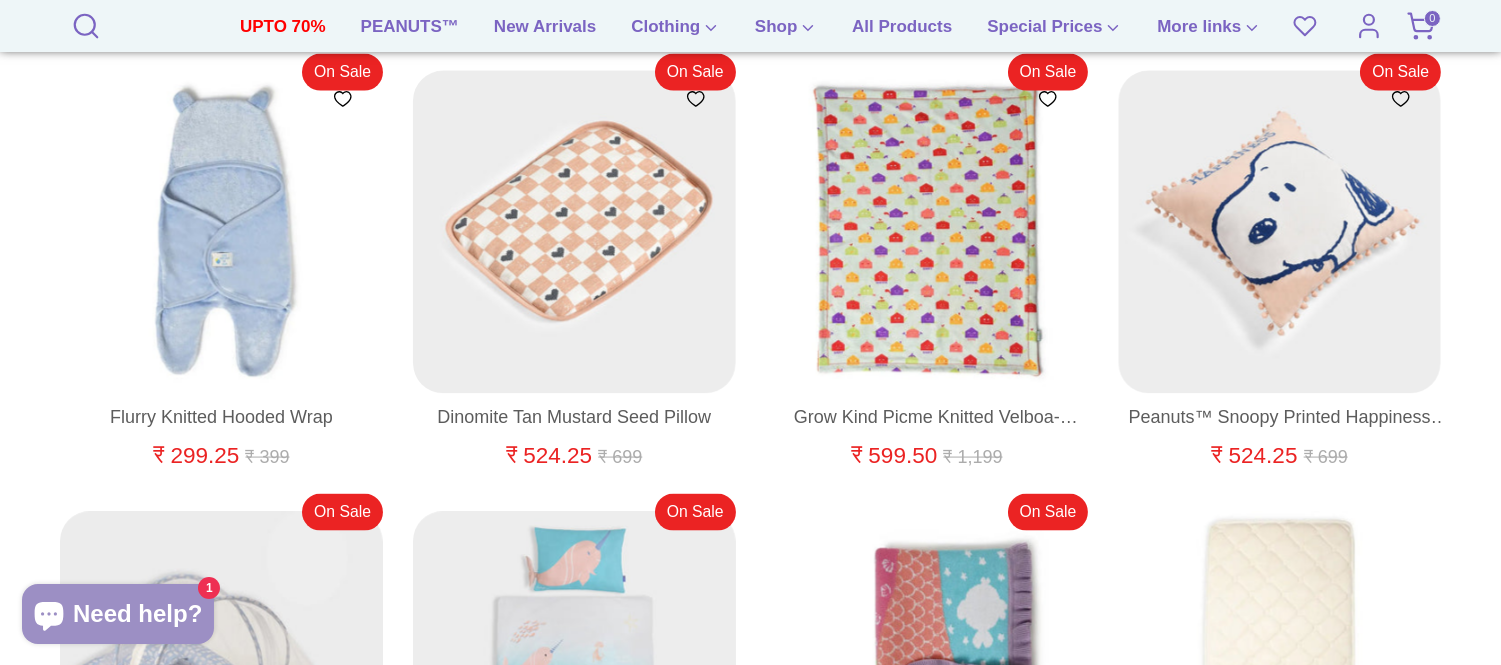 click on "🚚 Free shipping on orders above ₹599 Shop now Free gift on orders above ₹1999 Checkout 💵 ₹50 instant off on UPI & card payments Buy Now Up to 70% off on selected items Shop now! 🚚 Free shipping on orders above ₹599 Shop now Free gift on orders above ₹1999 Checkout 💵 ₹50 instant off on UPI & card payments Buy Now Up to 70% off on selected items Shop now!
✅ Product added to cart!
Baby Bedding: Baby pillows & Mattresses, Baby Sleeping Bag Online India" at bounding box center (750, -594) 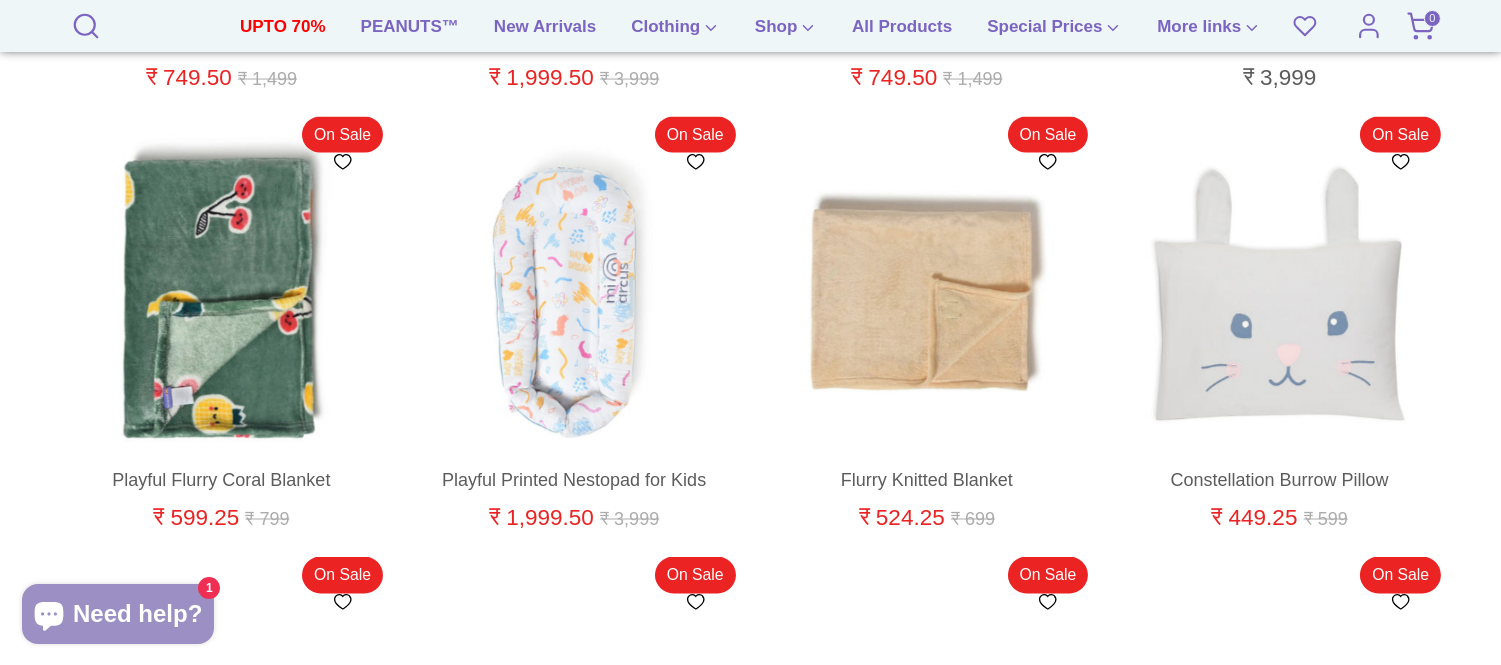 scroll, scrollTop: 6135, scrollLeft: 0, axis: vertical 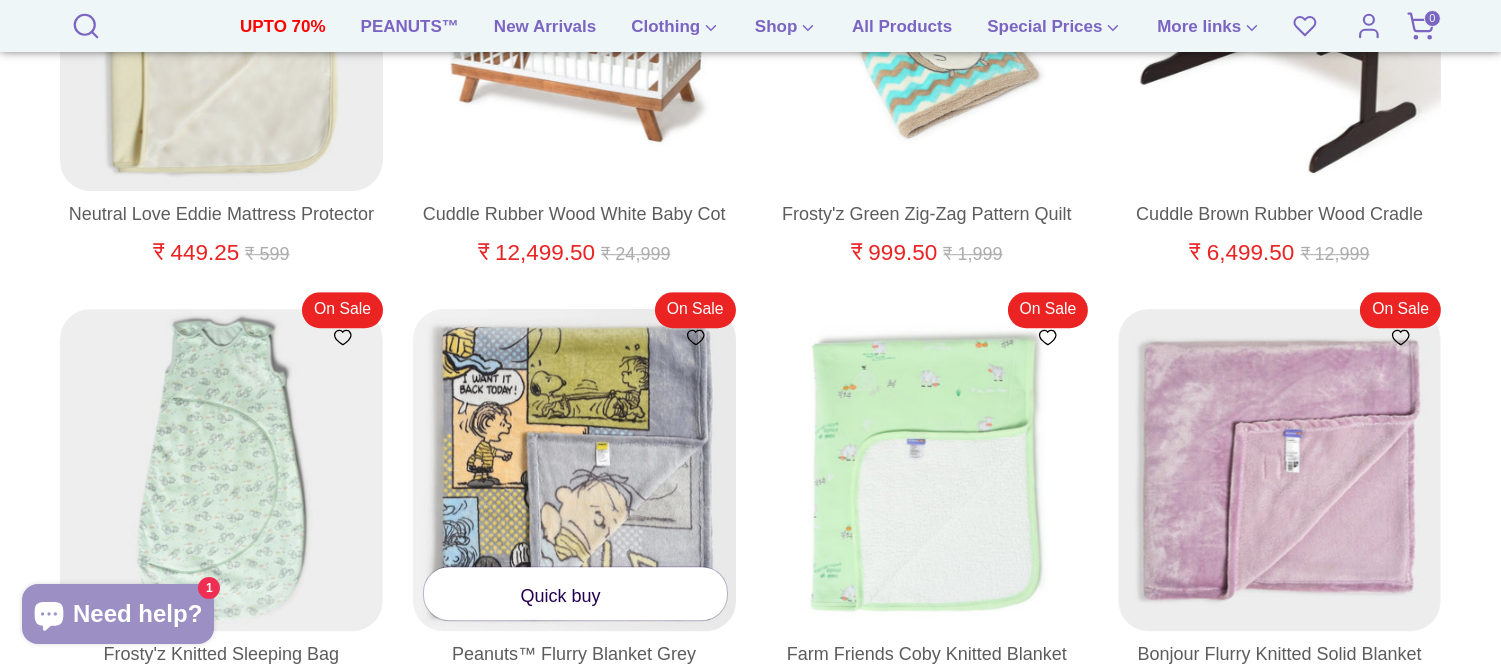 click at bounding box center (575, 471) 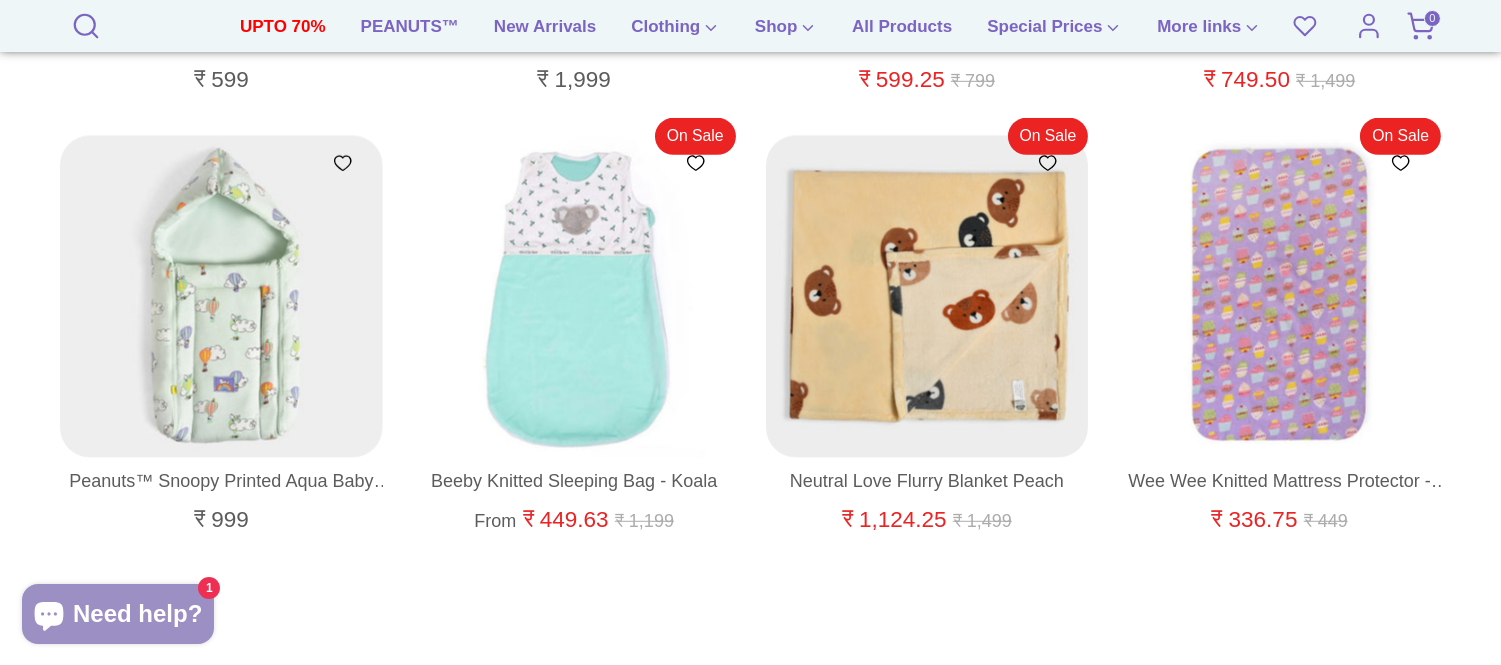 scroll, scrollTop: 15837, scrollLeft: 0, axis: vertical 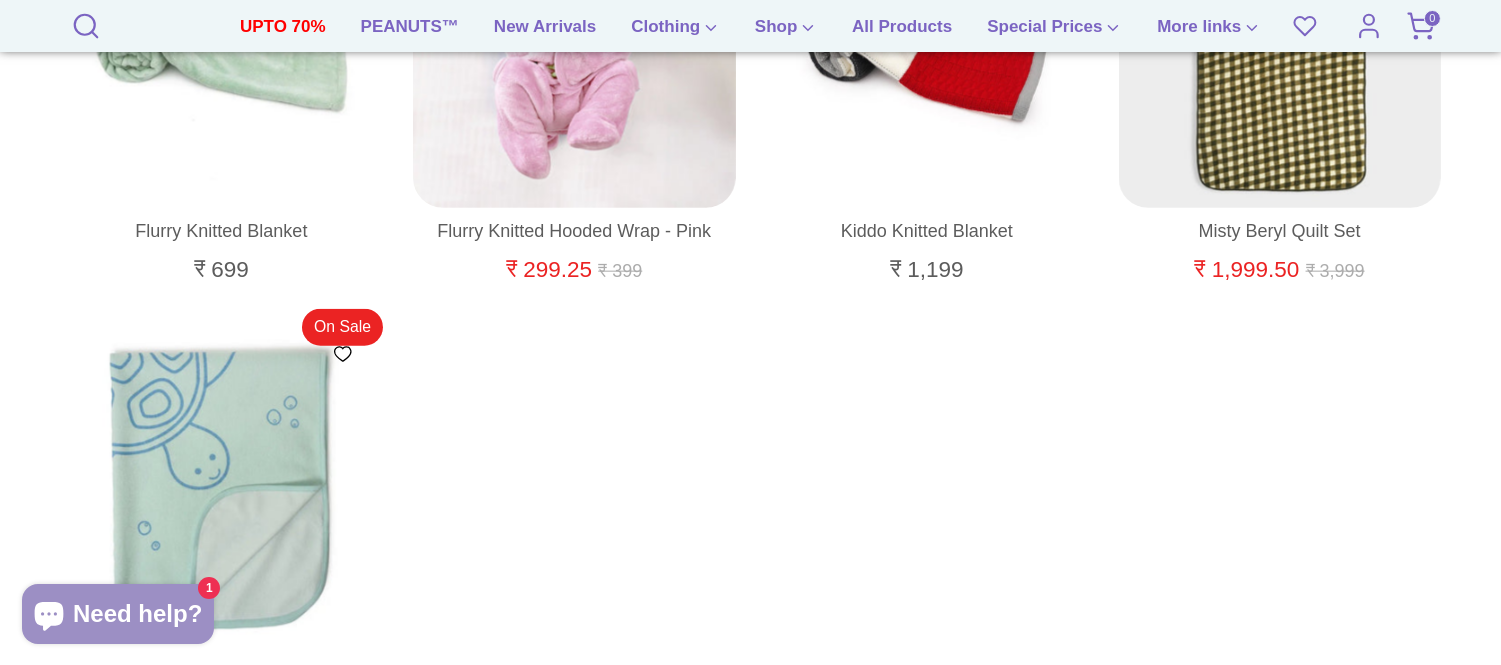 click on "Search" at bounding box center (135, 26) 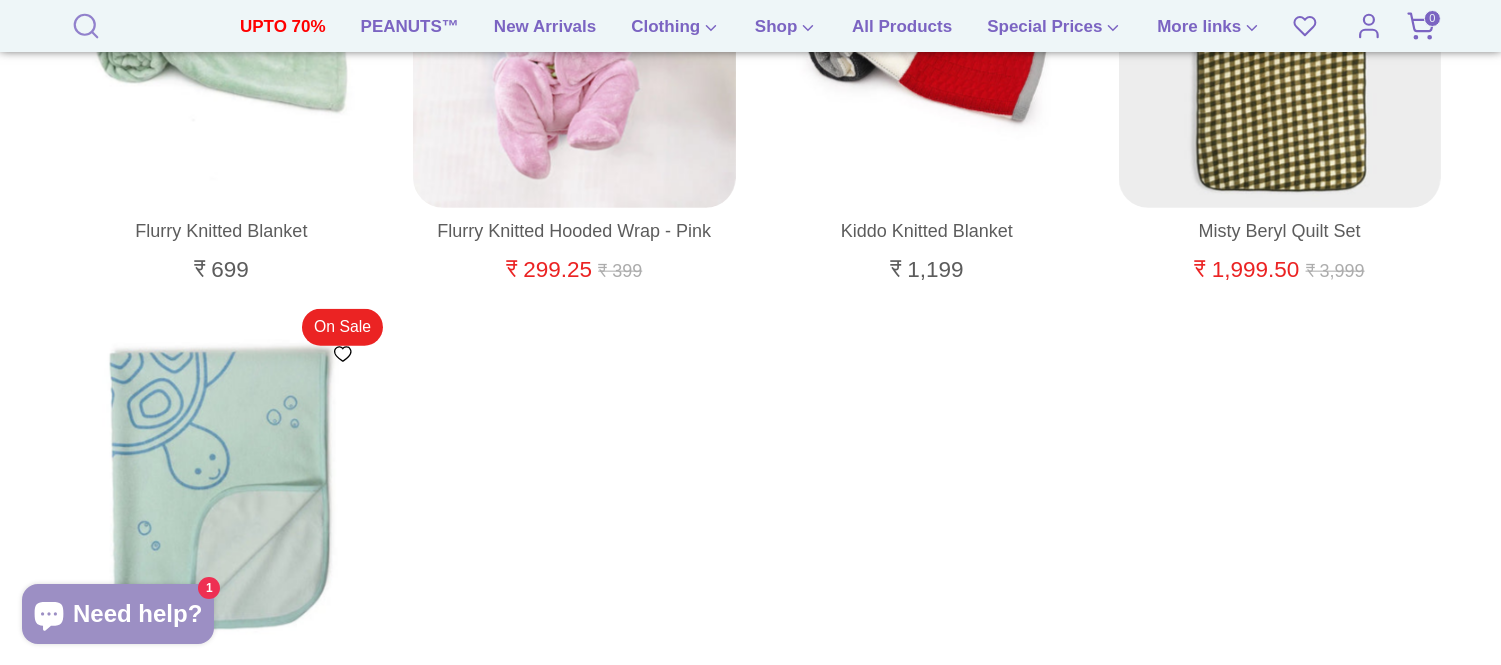 click 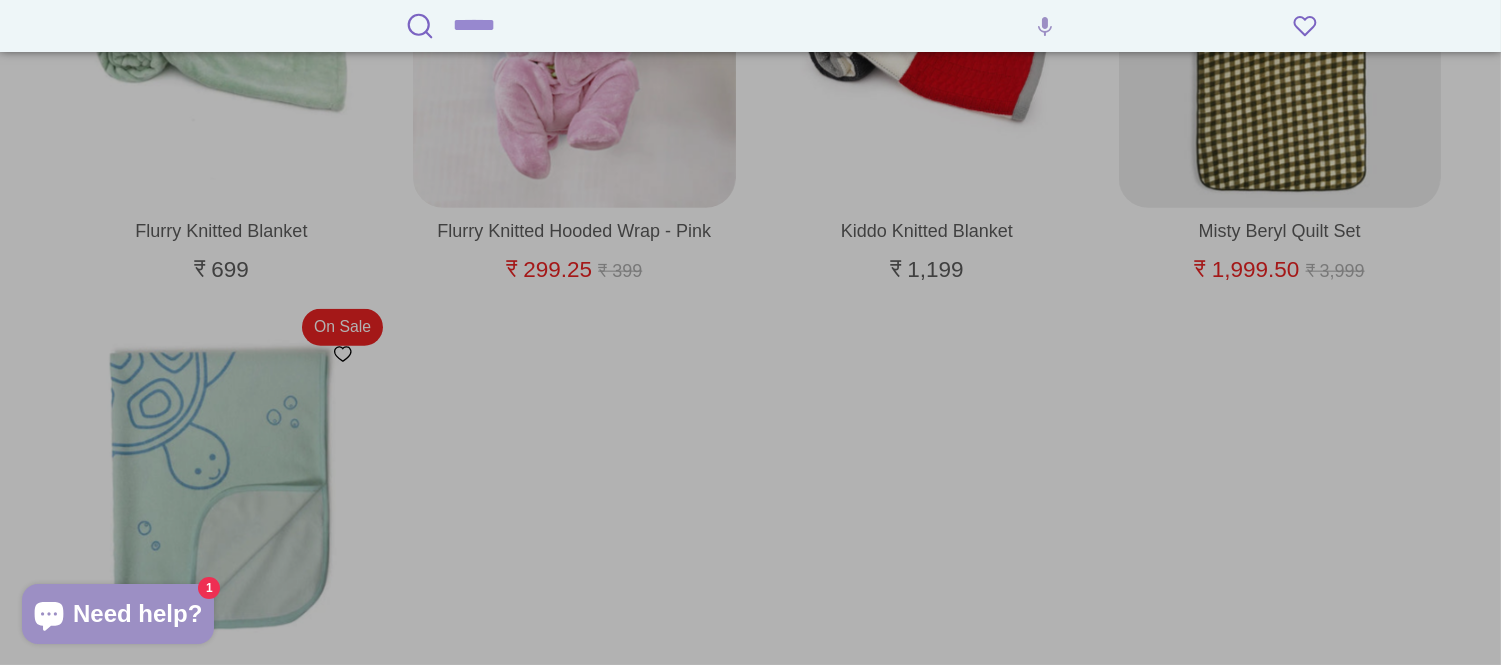 click on "Search" at bounding box center (769, 25) 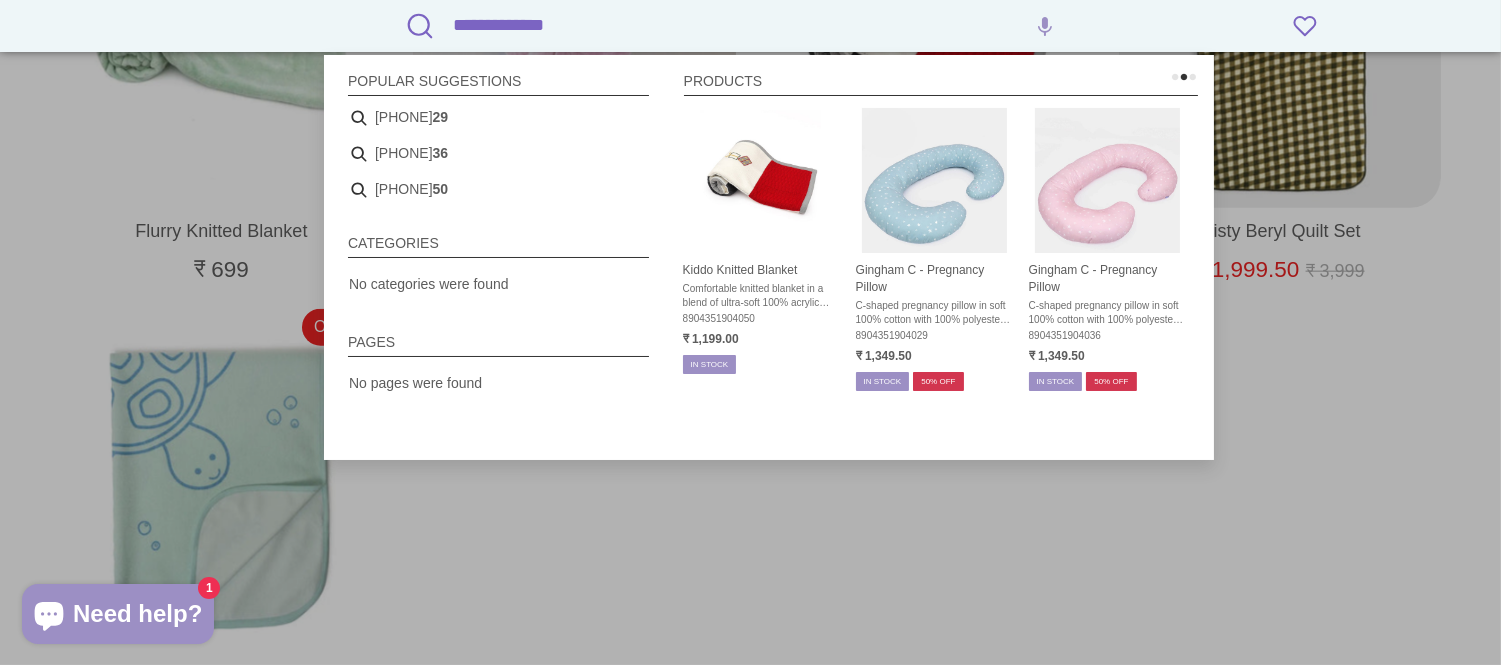 type on "**********" 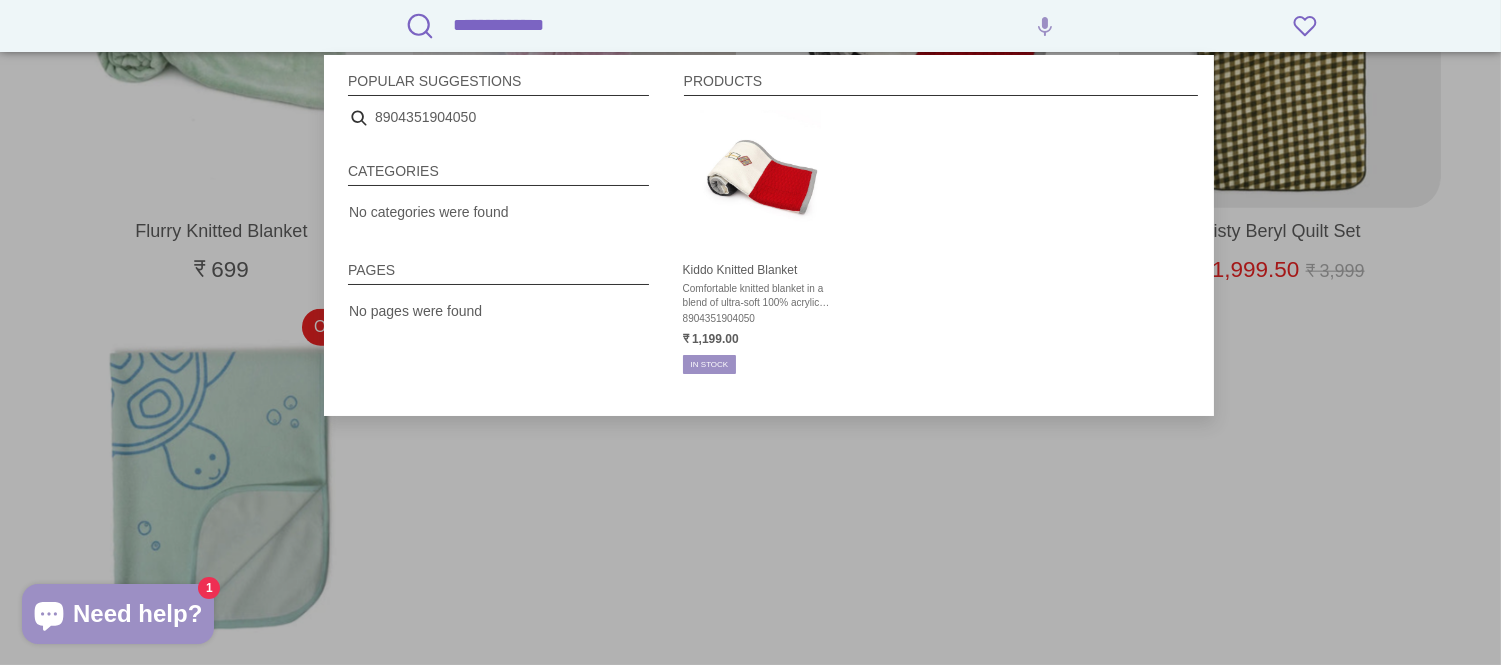scroll, scrollTop: 17653, scrollLeft: 0, axis: vertical 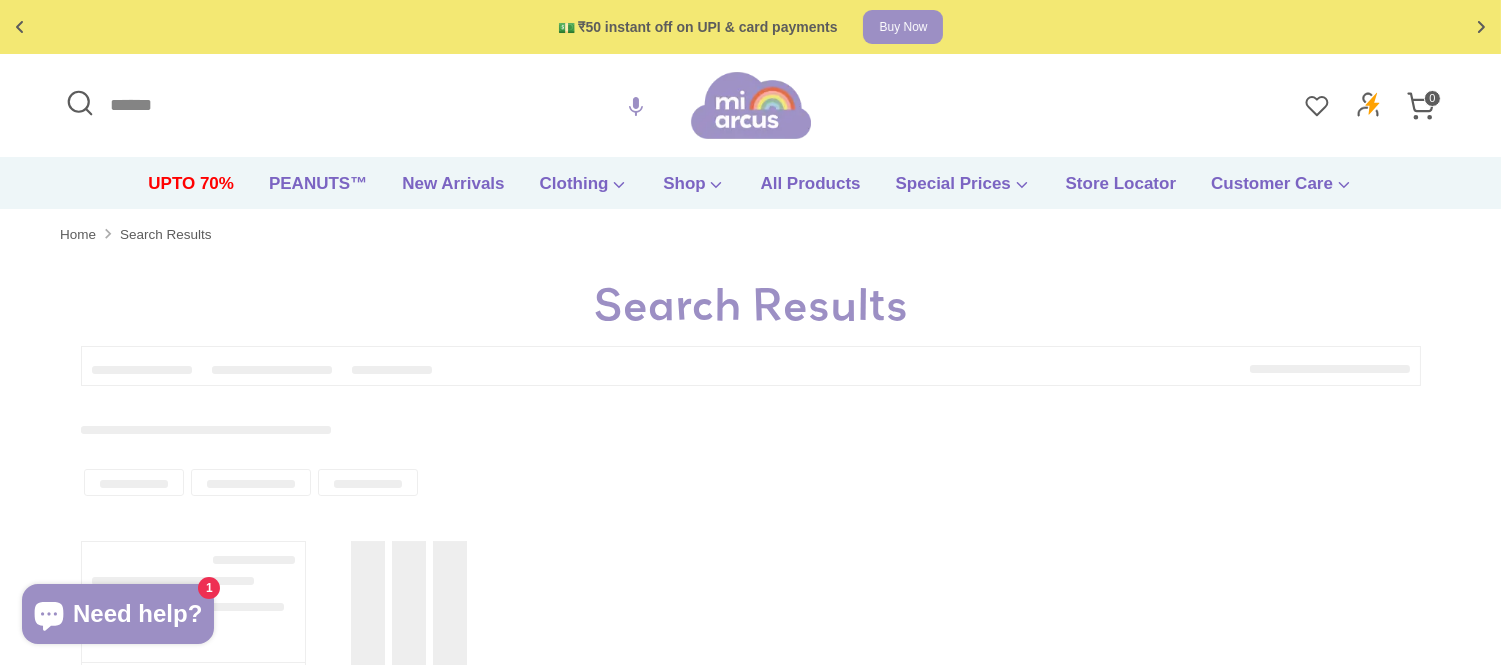 type on "**********" 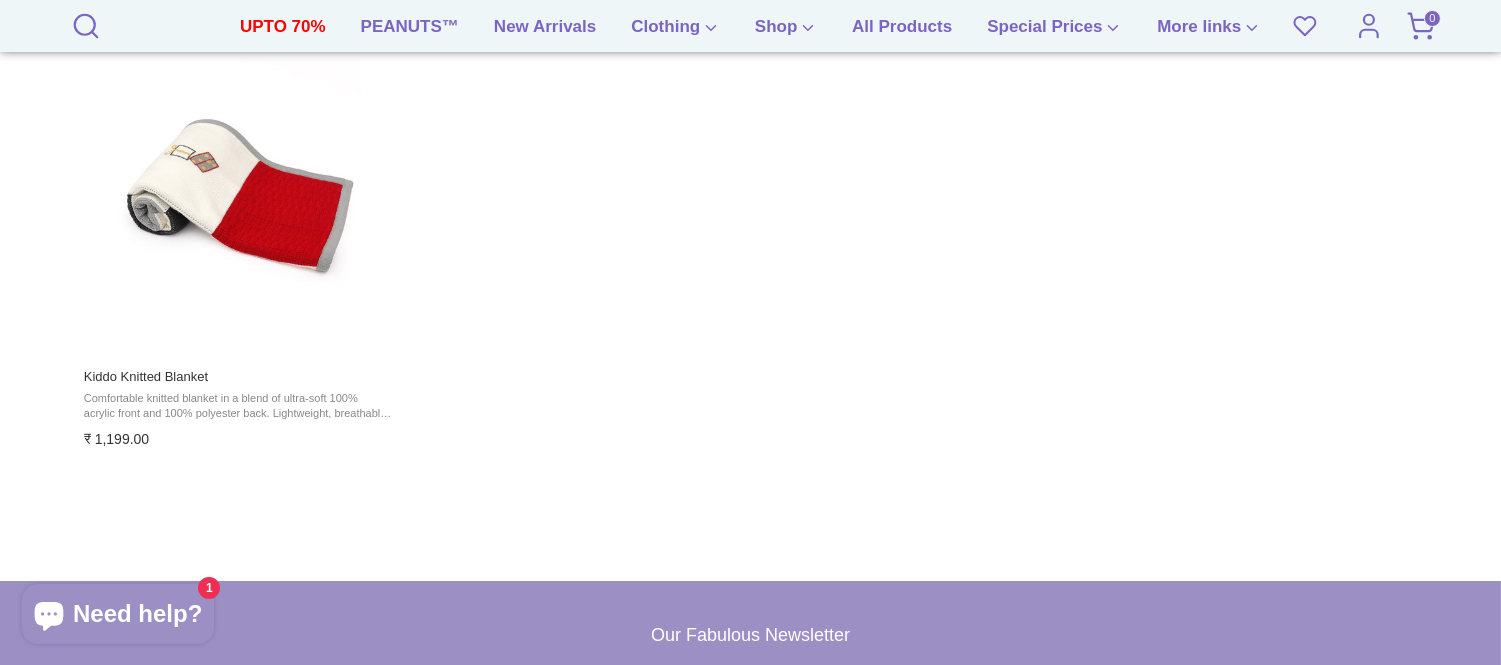 scroll, scrollTop: 465, scrollLeft: 0, axis: vertical 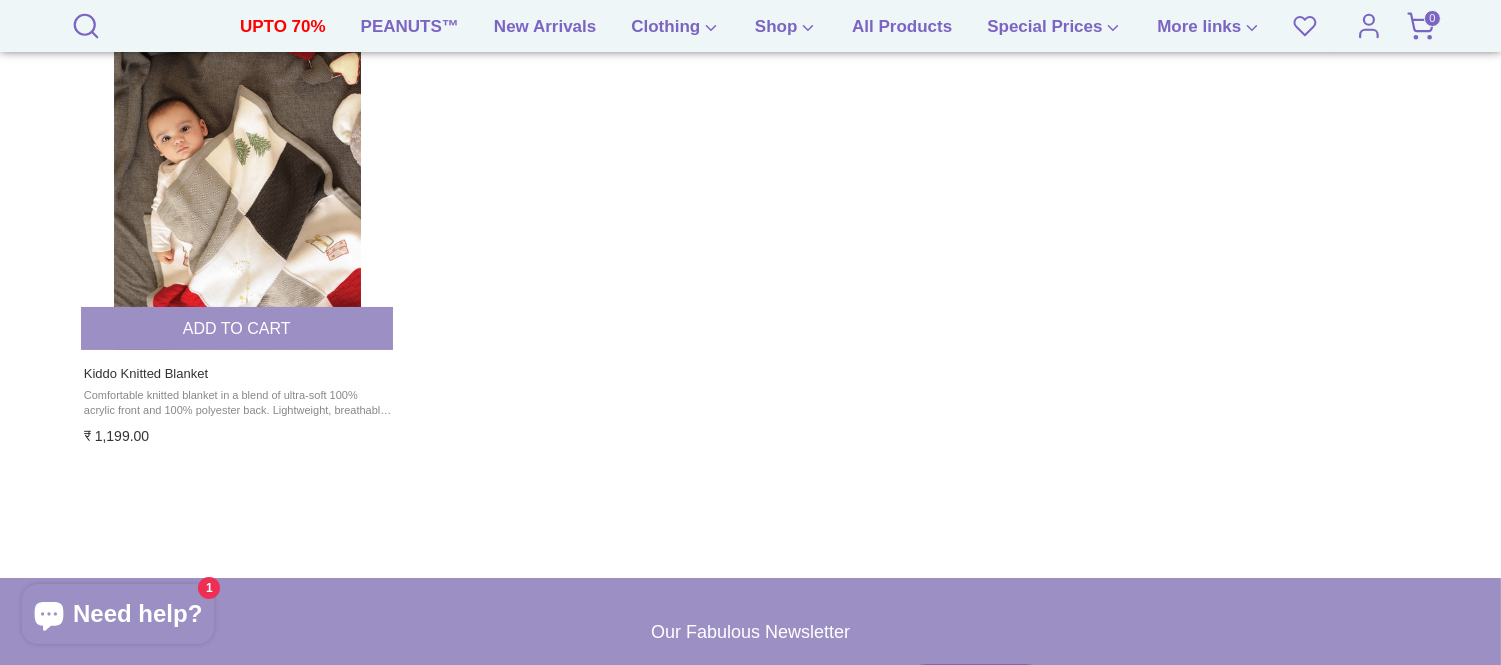 click at bounding box center (238, 200) 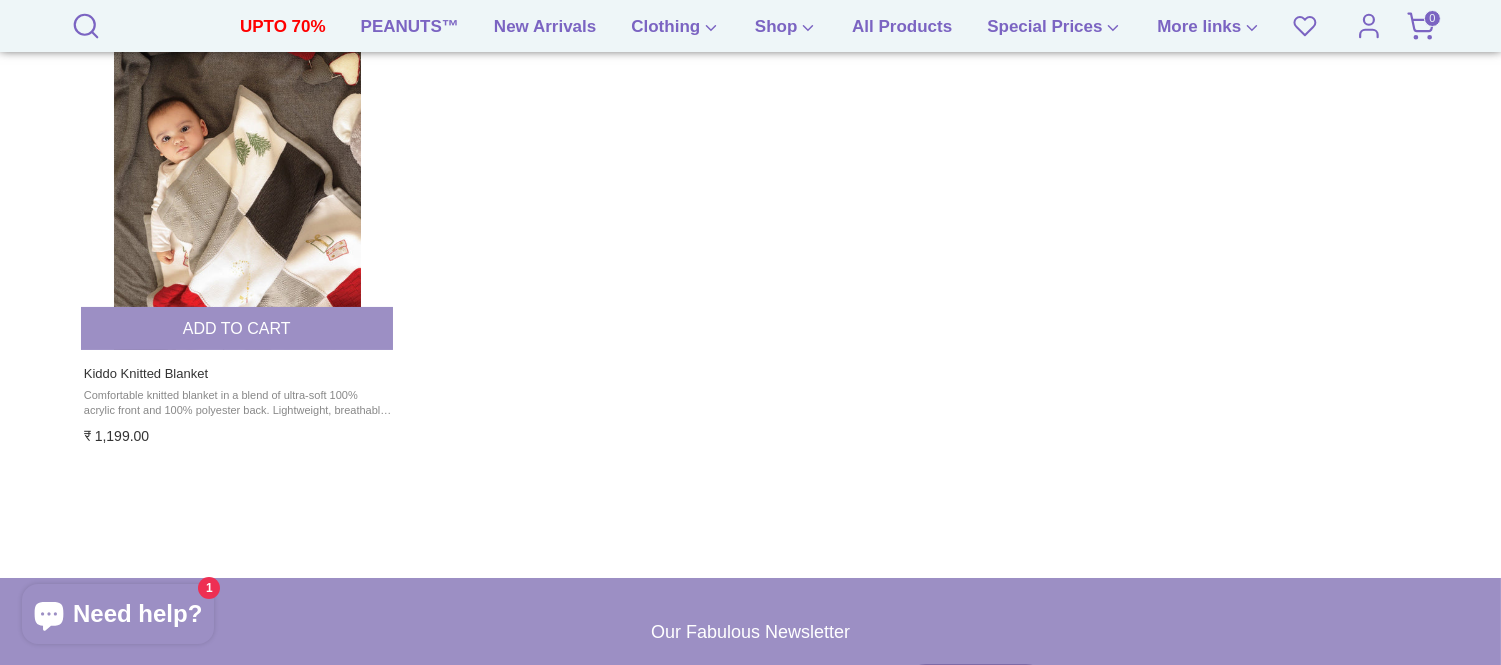 scroll, scrollTop: 0, scrollLeft: 0, axis: both 